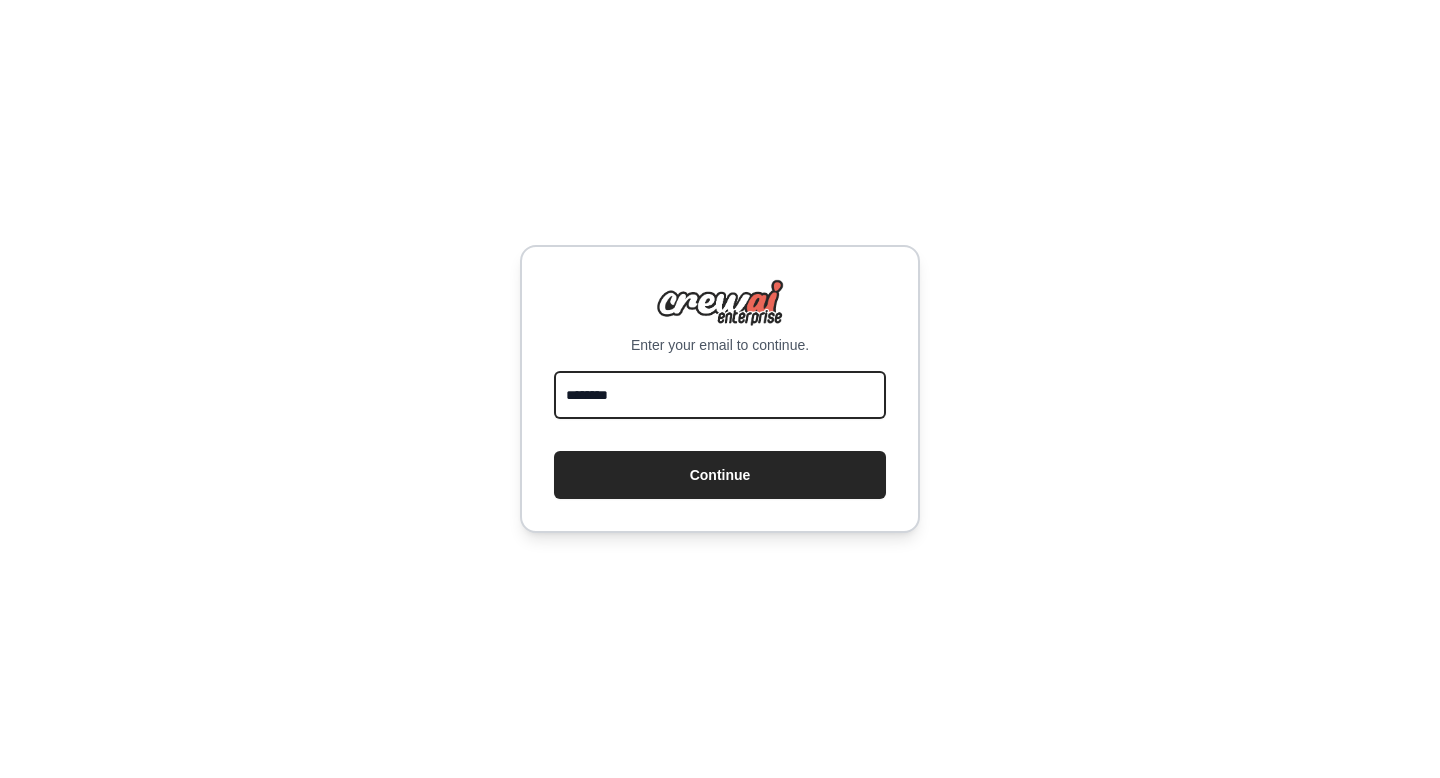 scroll, scrollTop: 0, scrollLeft: 0, axis: both 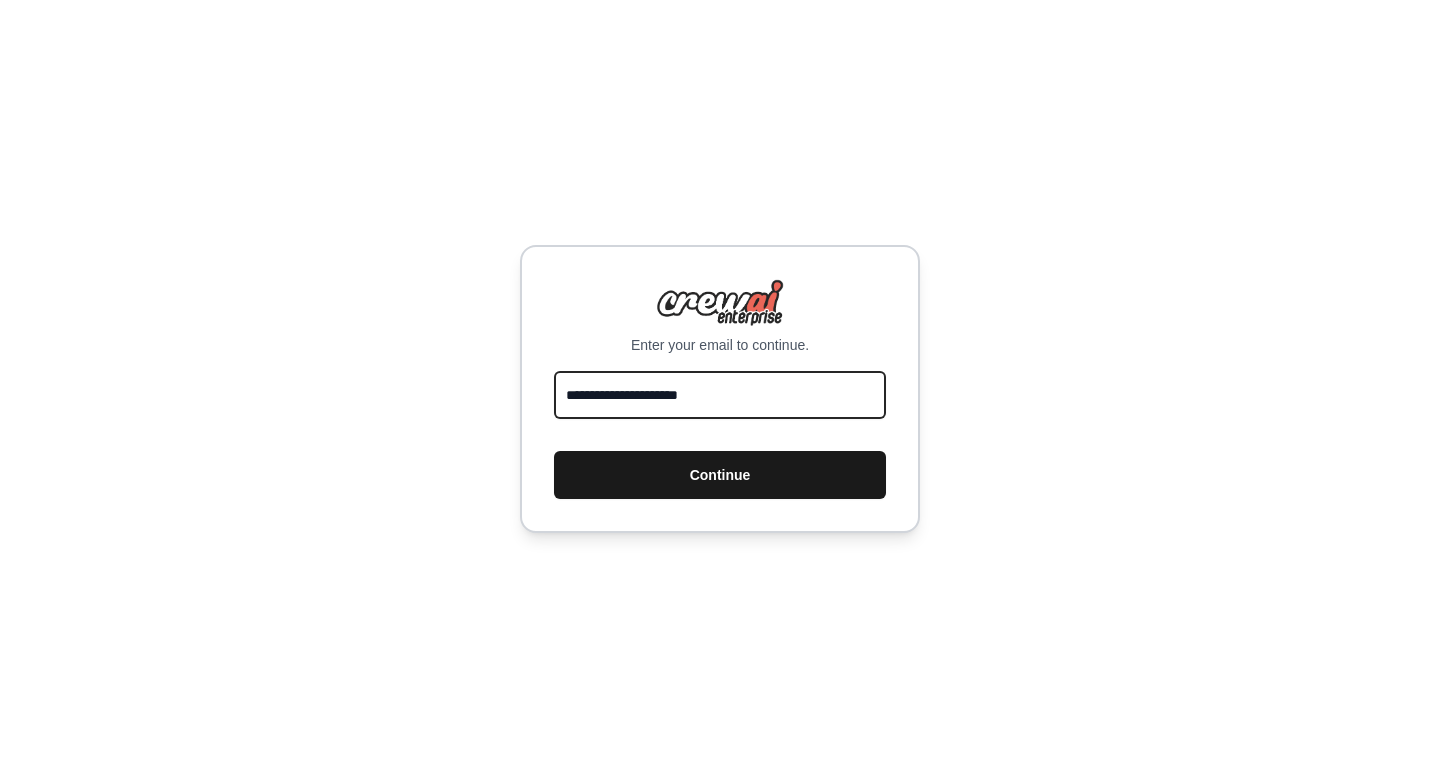 type on "**********" 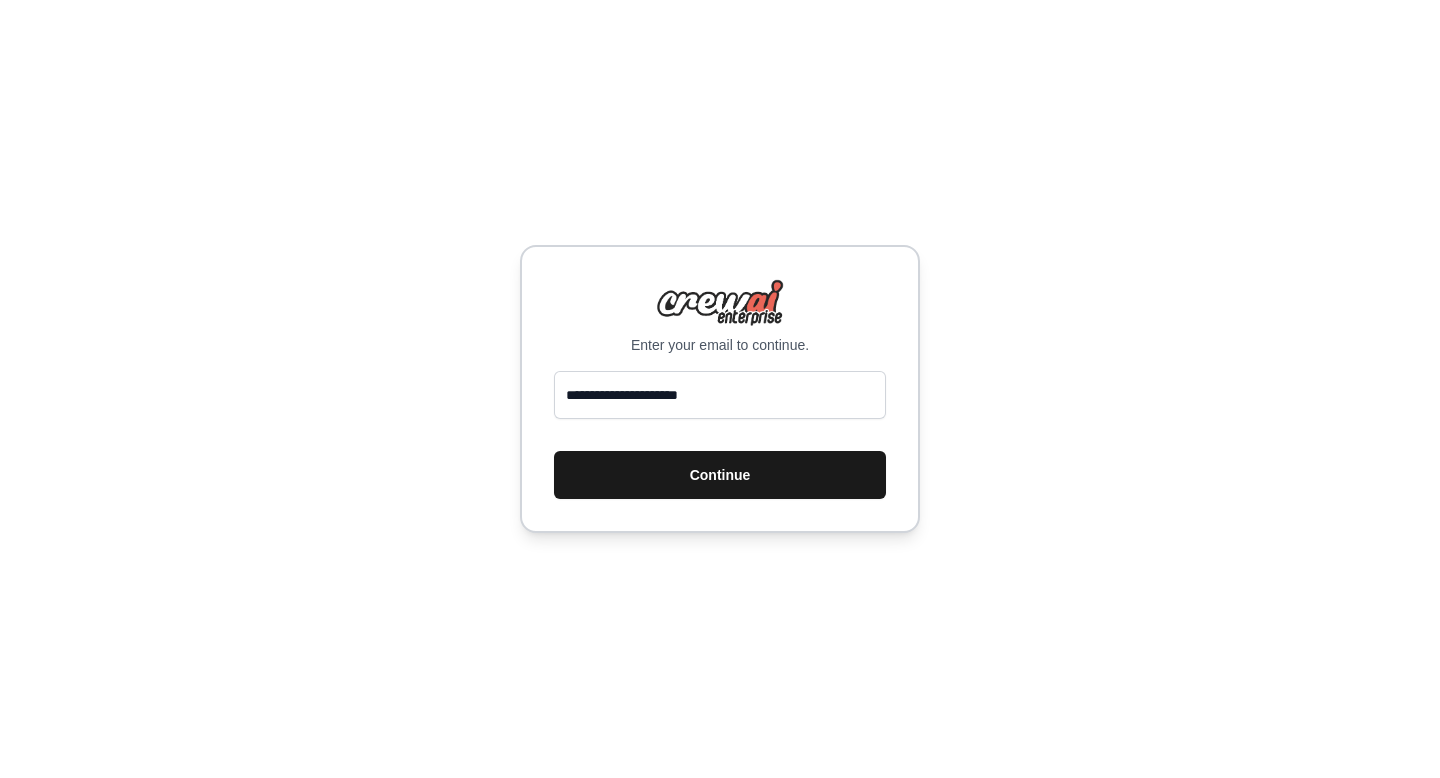 click on "Continue" at bounding box center [720, 475] 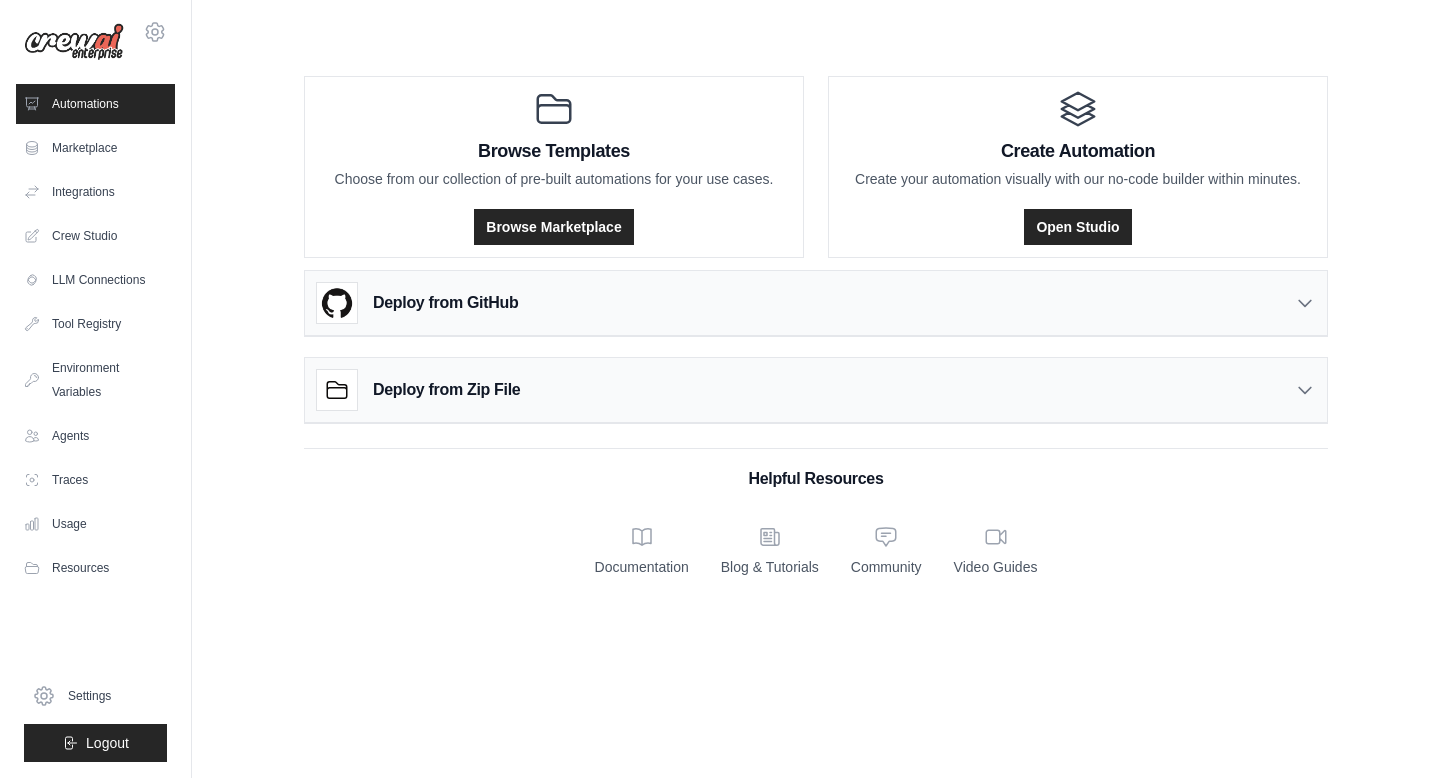 scroll, scrollTop: 0, scrollLeft: 0, axis: both 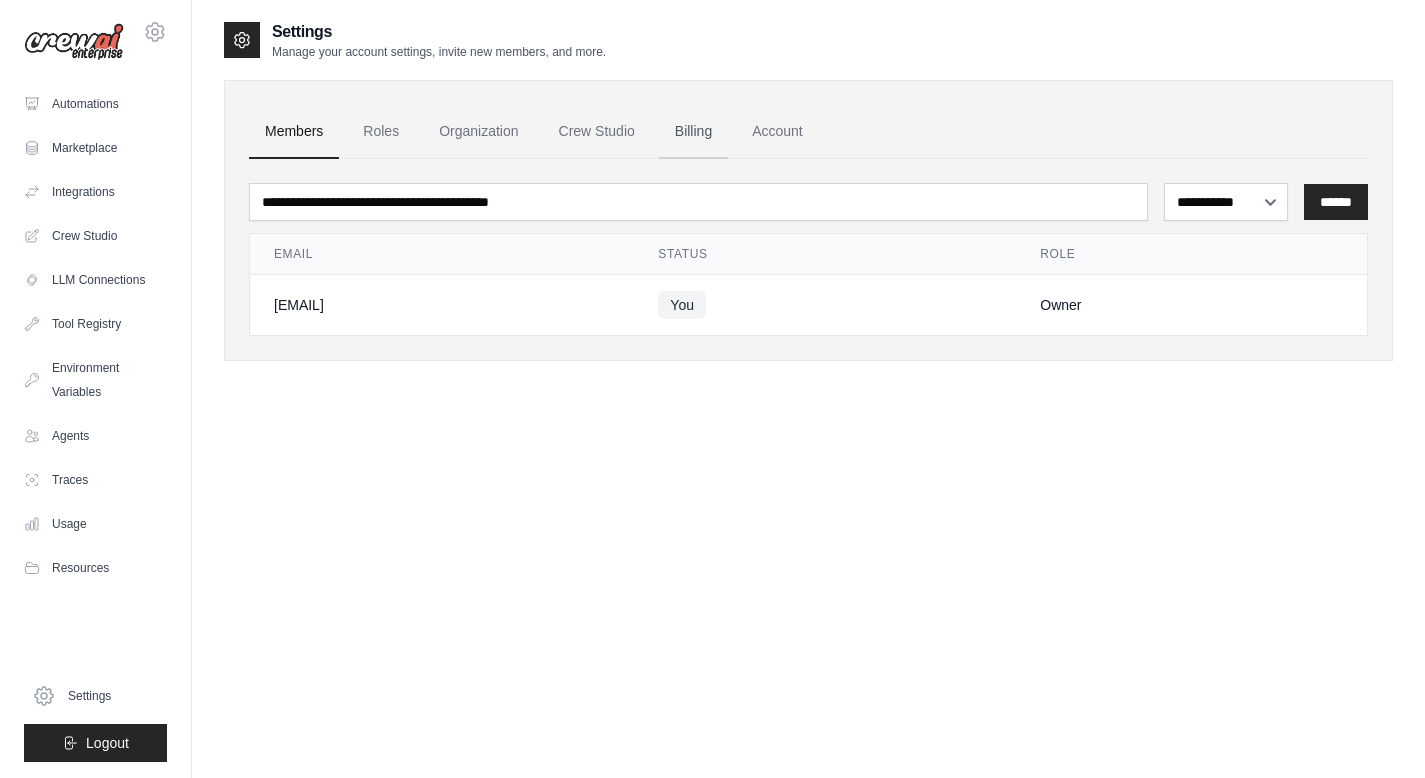 click on "Billing" at bounding box center [693, 132] 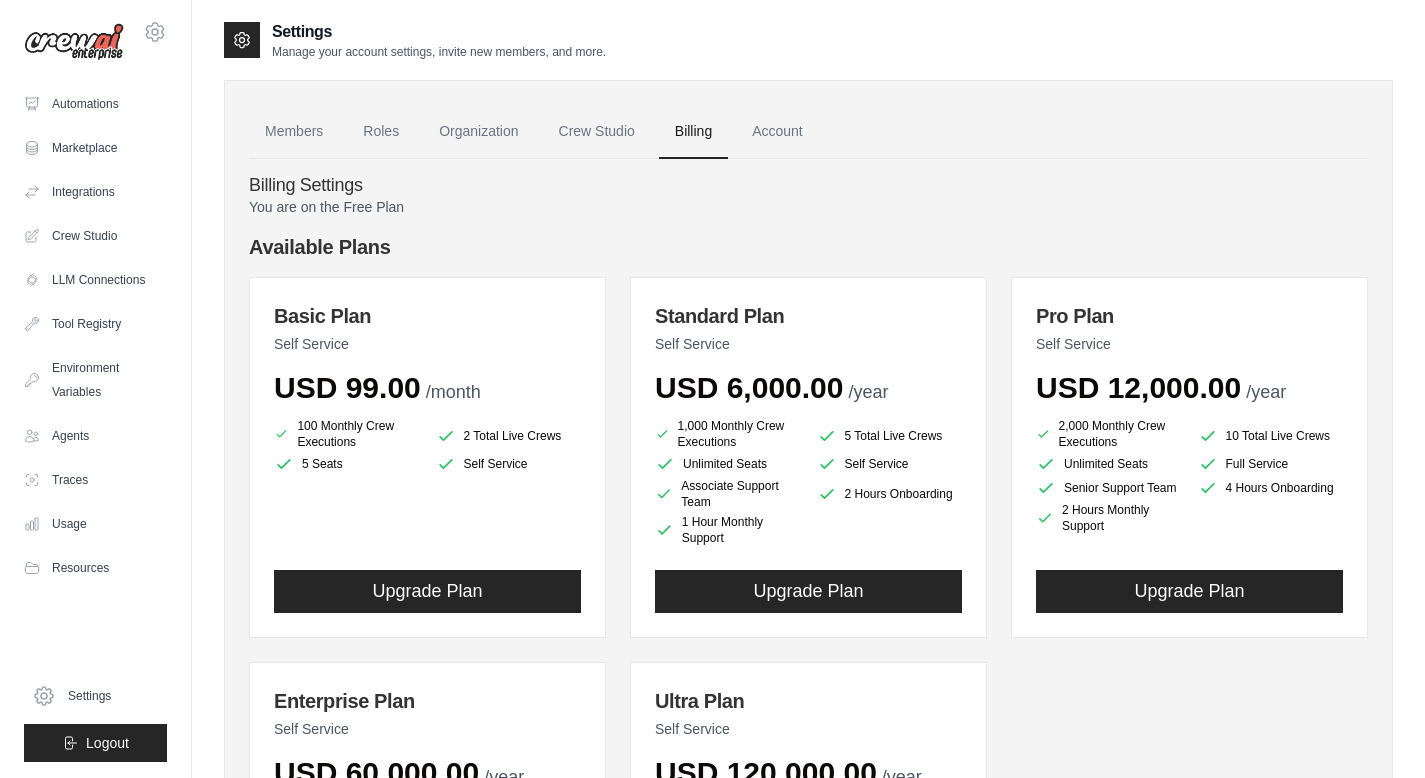 scroll, scrollTop: 0, scrollLeft: 0, axis: both 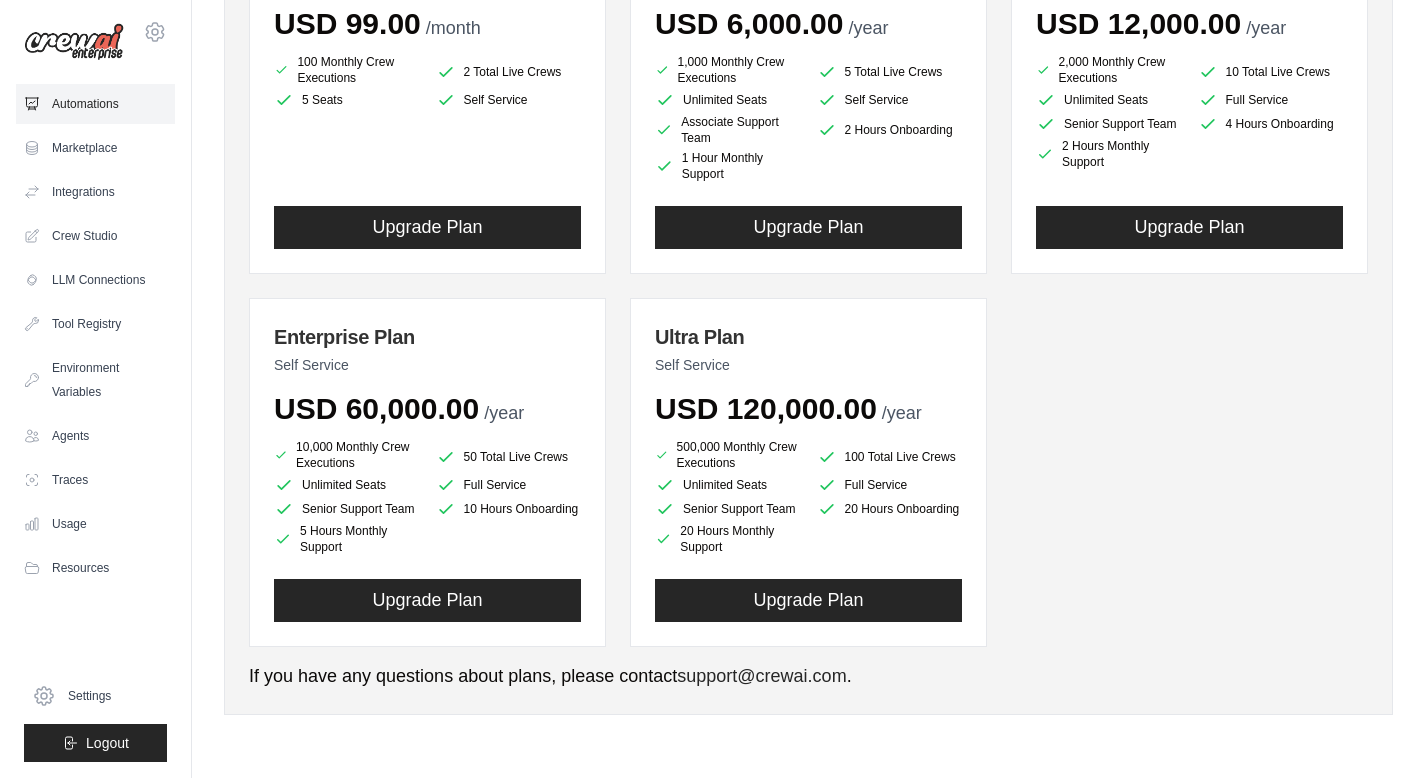 click on "Automations" at bounding box center (95, 104) 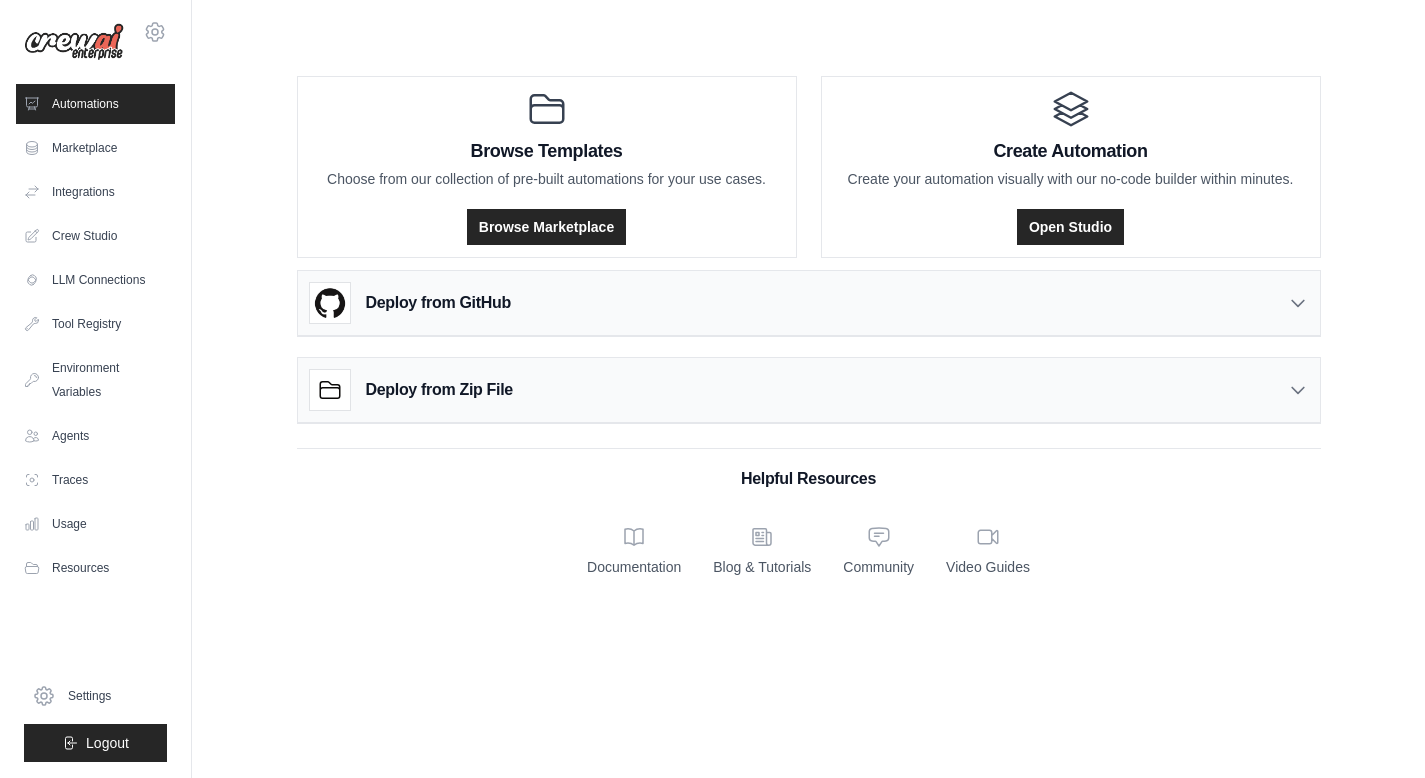 scroll, scrollTop: 0, scrollLeft: 0, axis: both 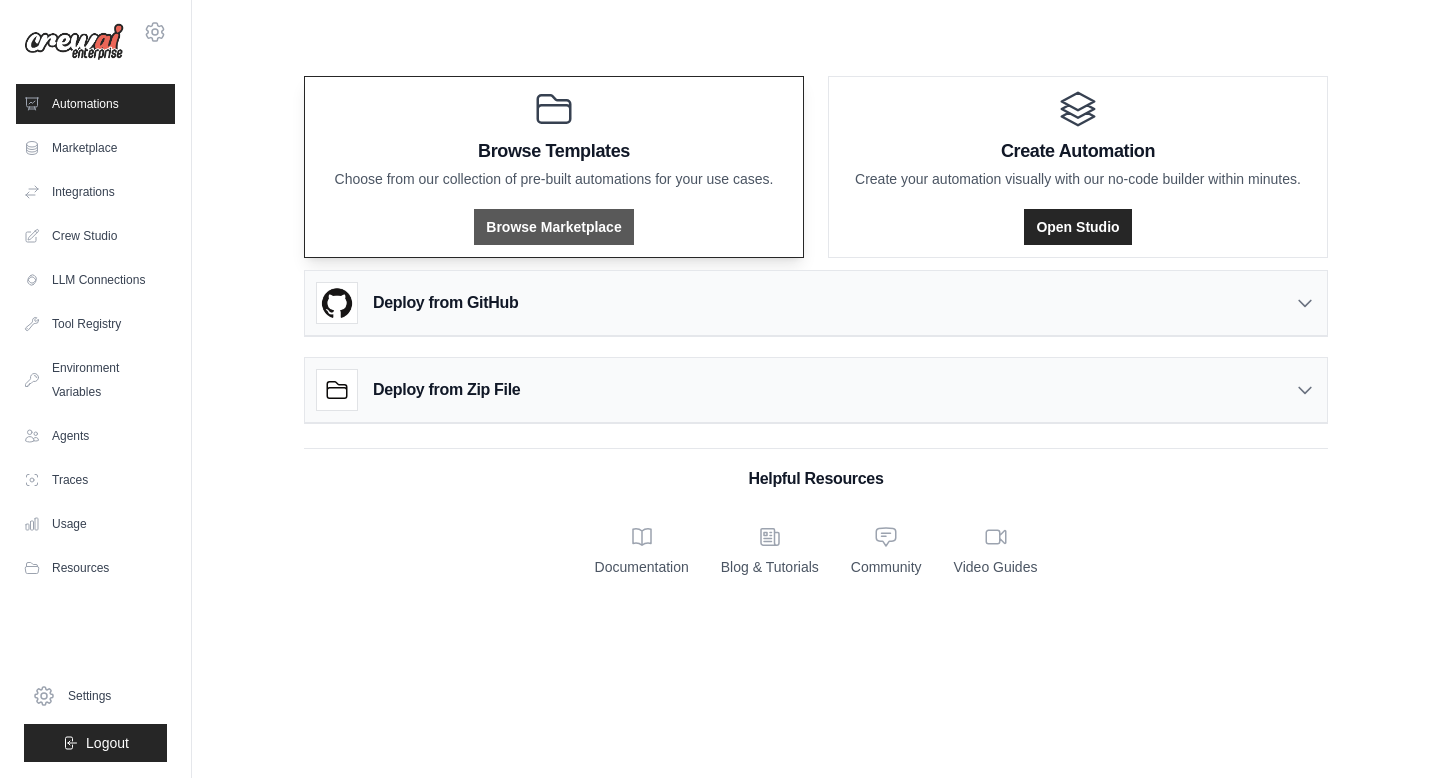 click on "Browse Marketplace" at bounding box center [553, 227] 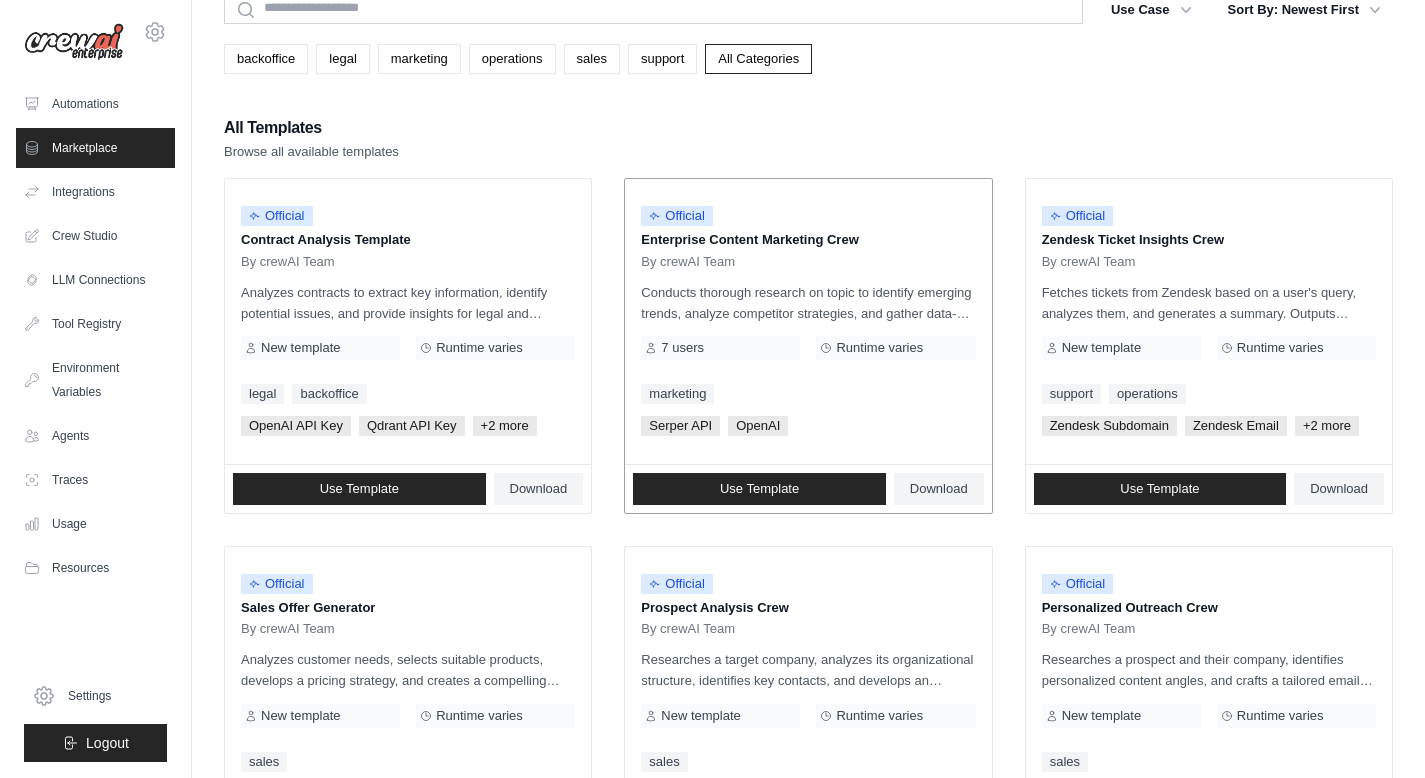 scroll, scrollTop: 140, scrollLeft: 0, axis: vertical 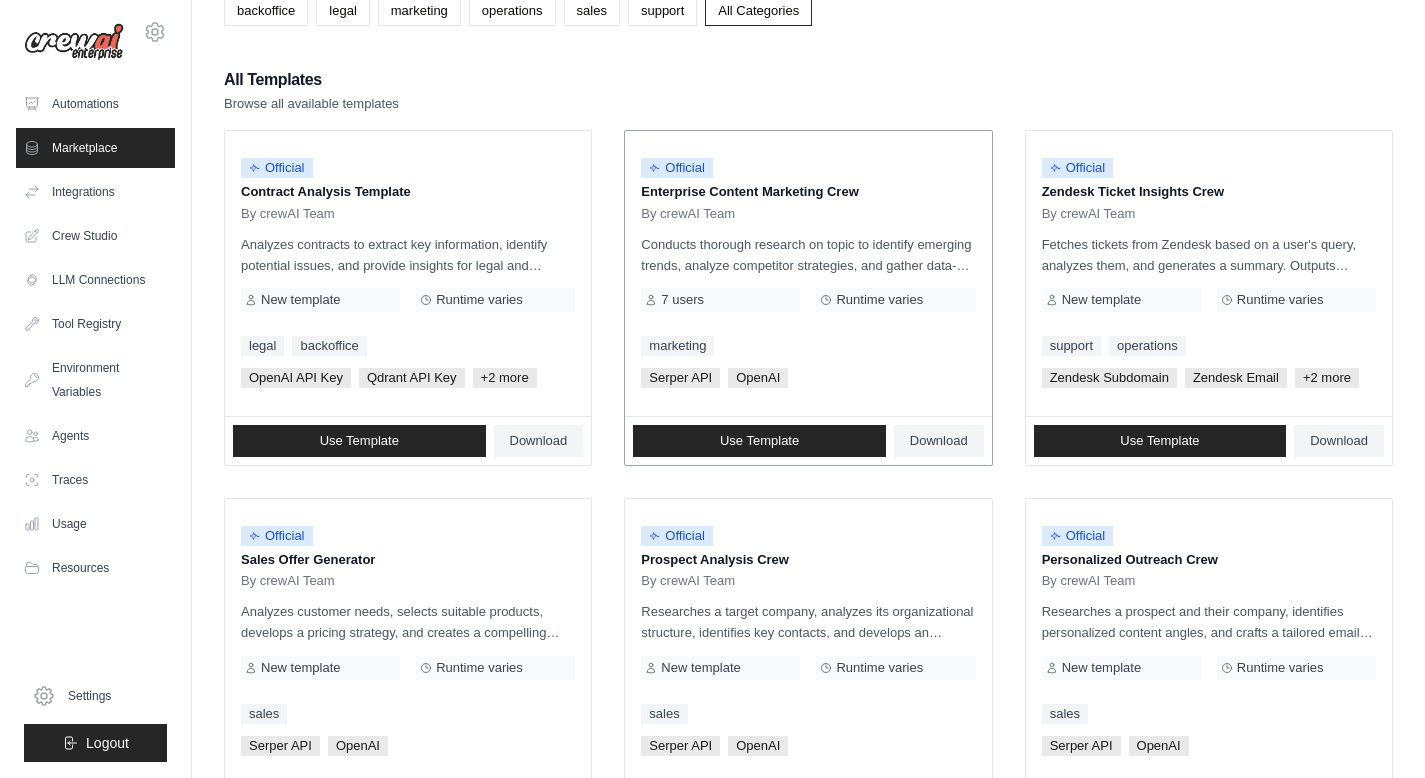 click on "Enterprise Content Marketing Crew" at bounding box center (808, 192) 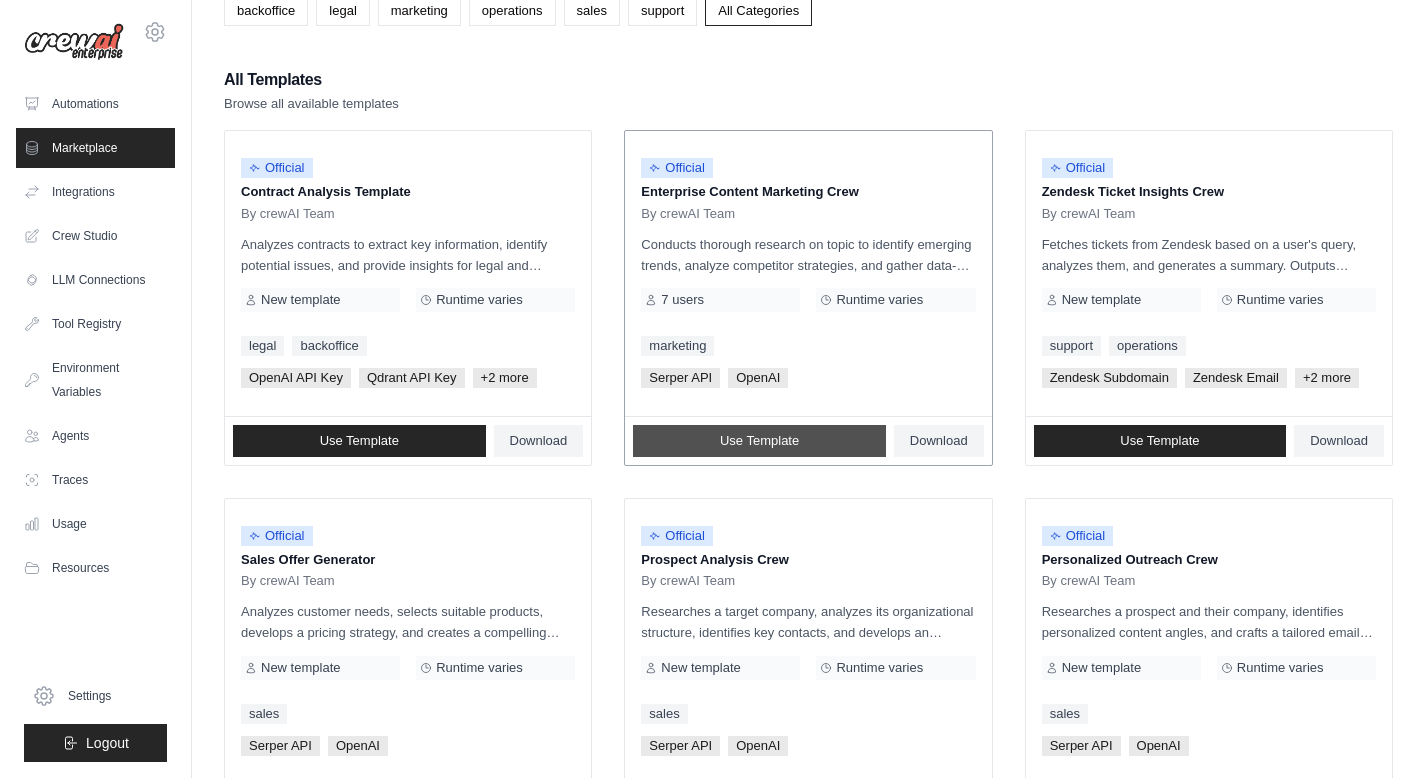 click on "Use Template" at bounding box center (759, 441) 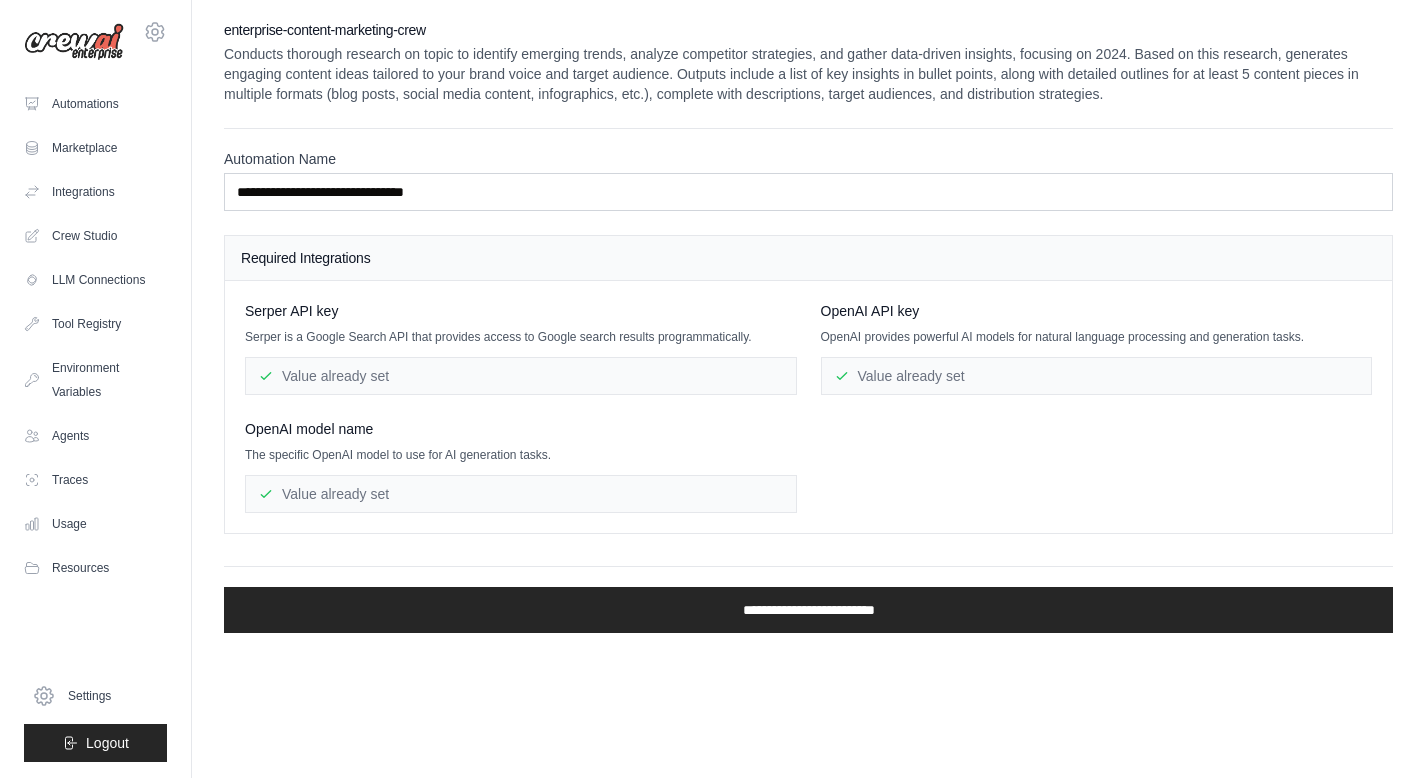 scroll, scrollTop: 0, scrollLeft: 0, axis: both 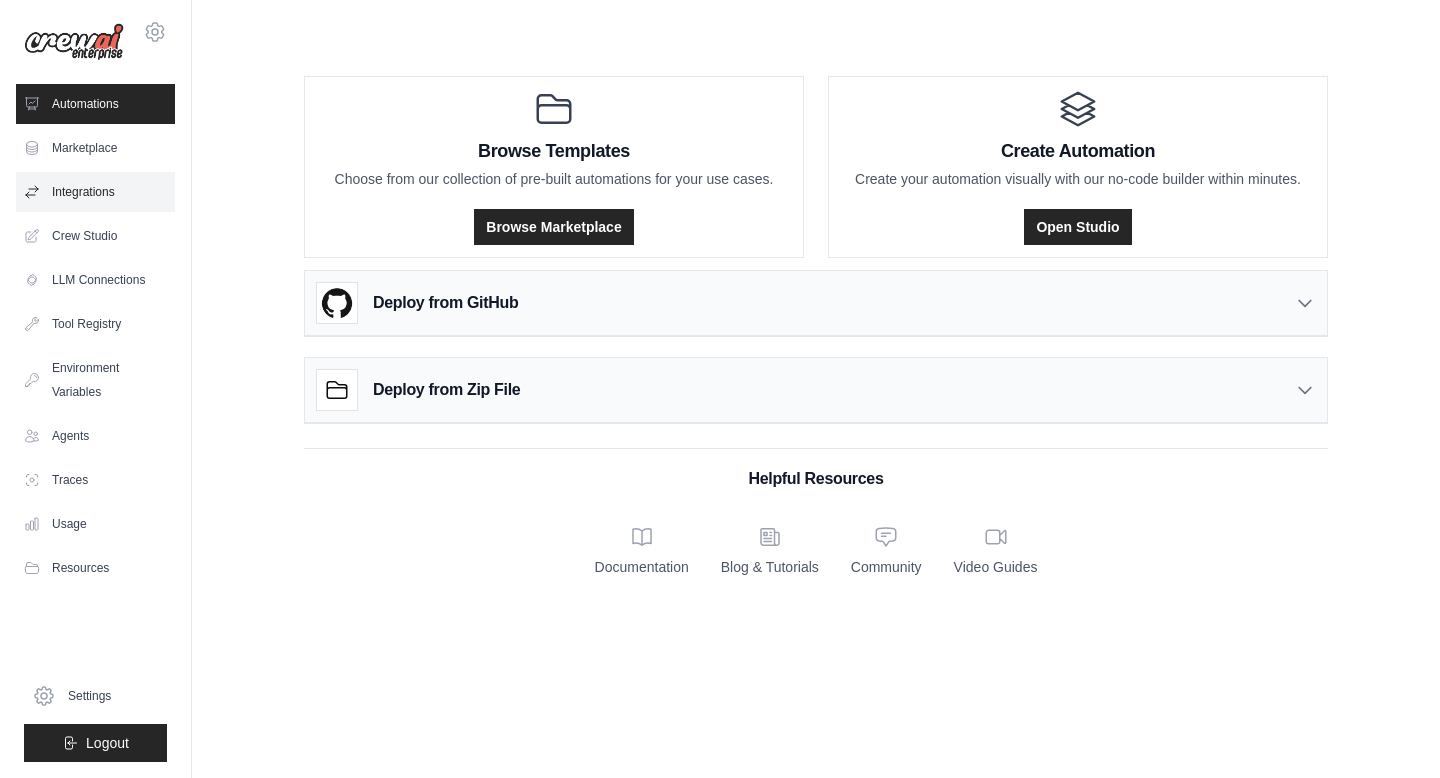 click on "Integrations" at bounding box center [95, 192] 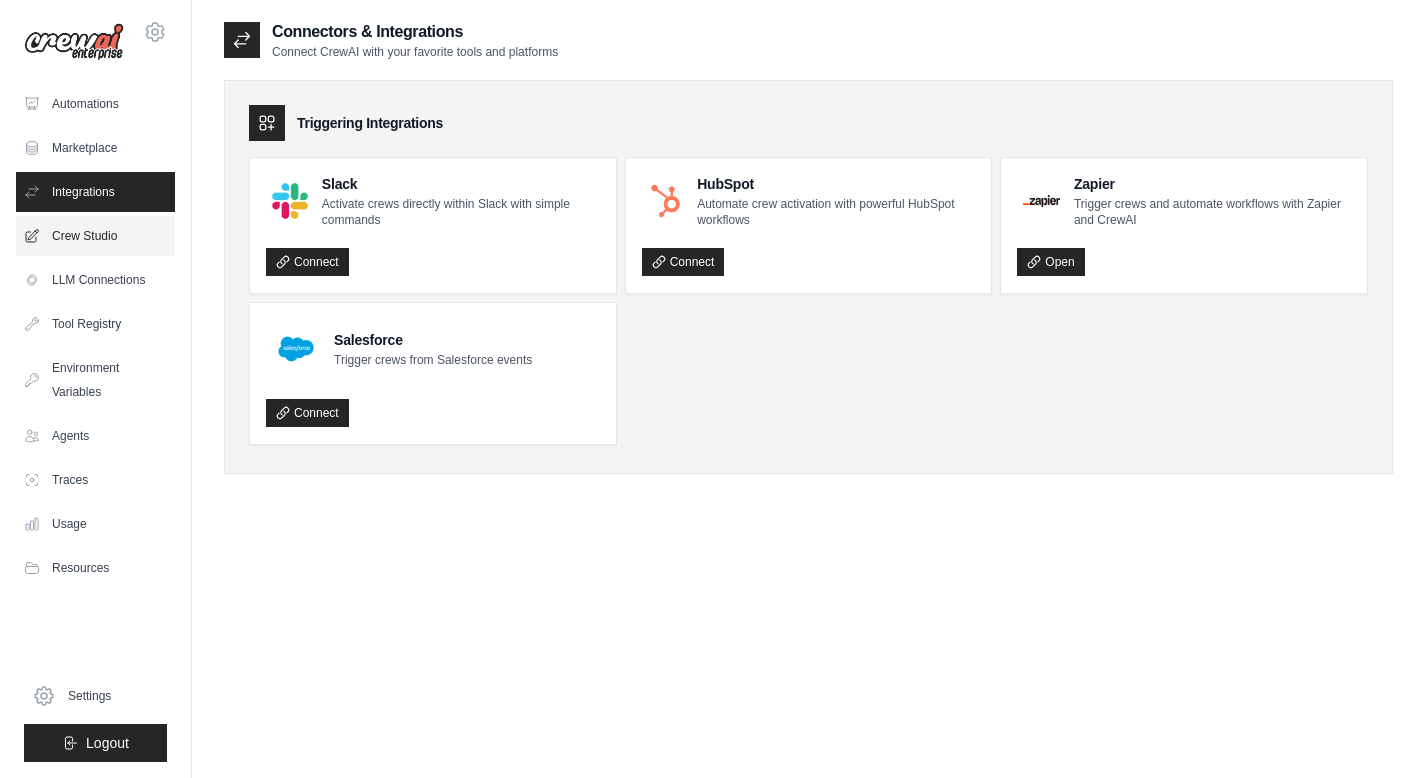 click on "Crew Studio" at bounding box center [95, 236] 